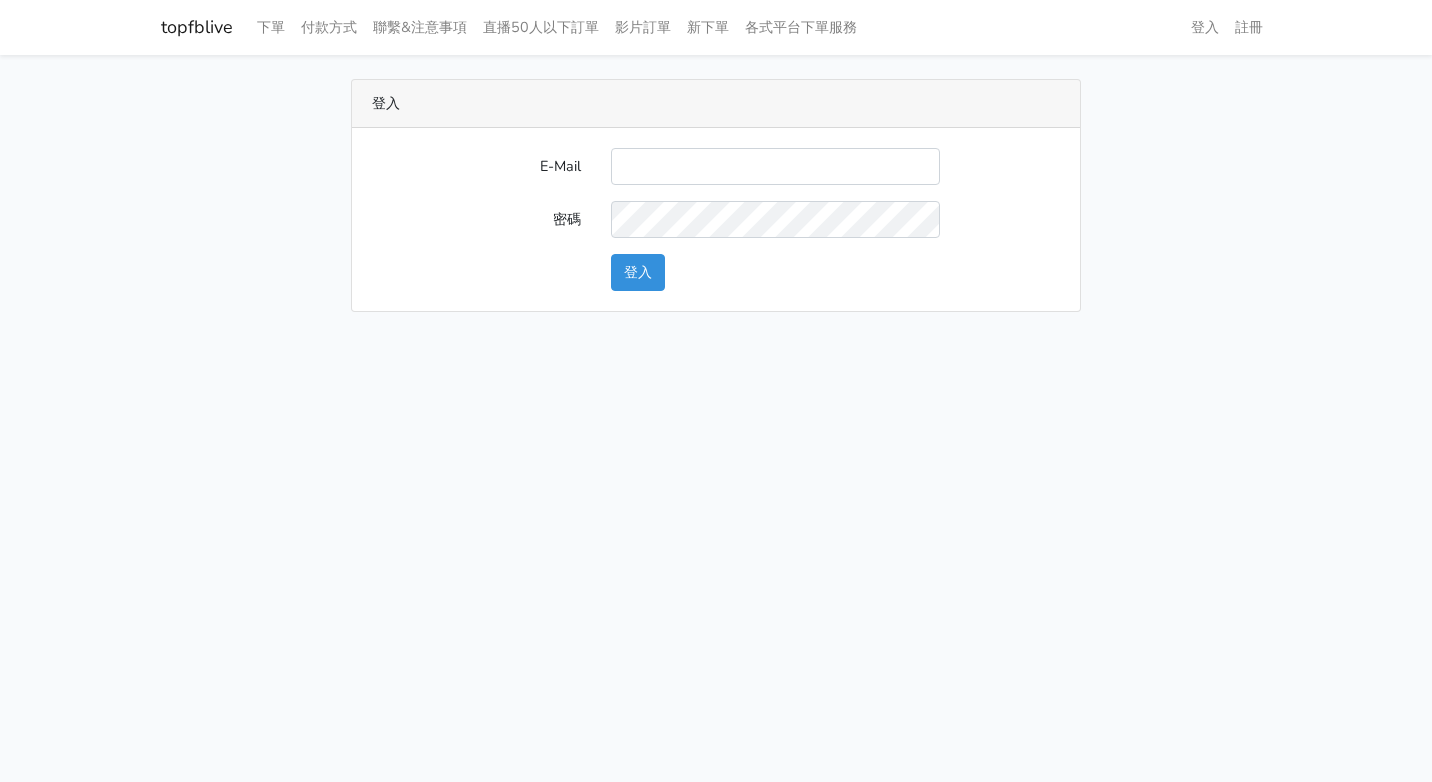 scroll, scrollTop: 0, scrollLeft: 0, axis: both 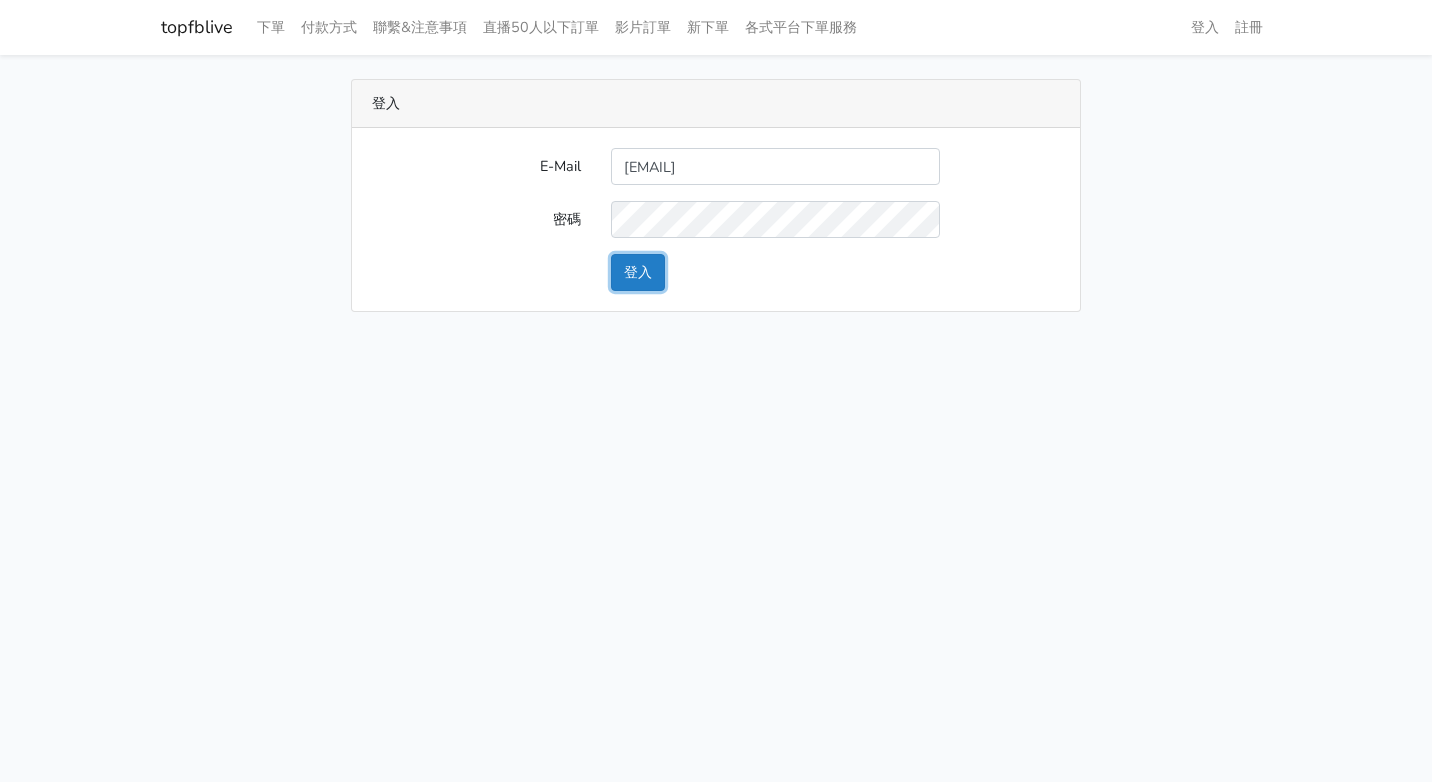 click on "登入" at bounding box center [638, 272] 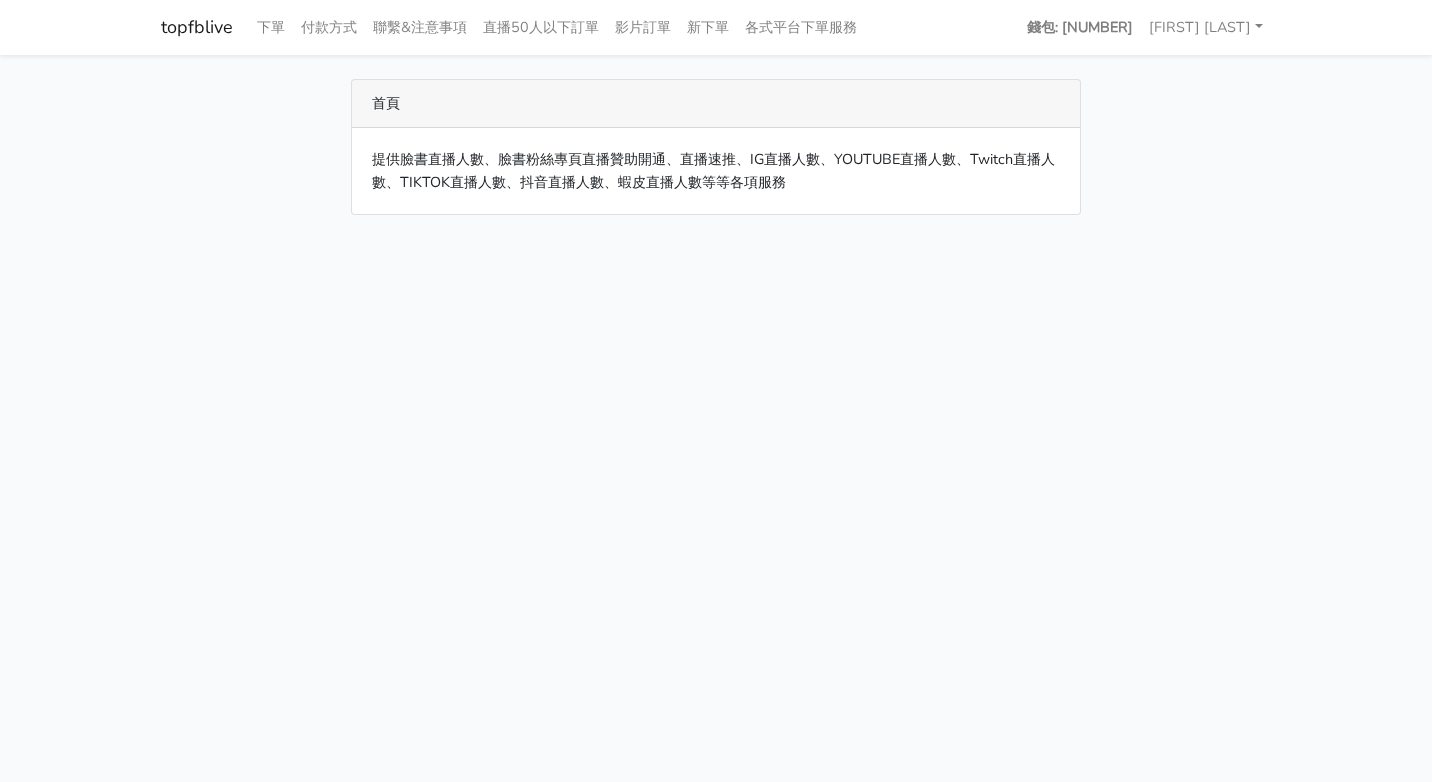 scroll, scrollTop: 0, scrollLeft: 0, axis: both 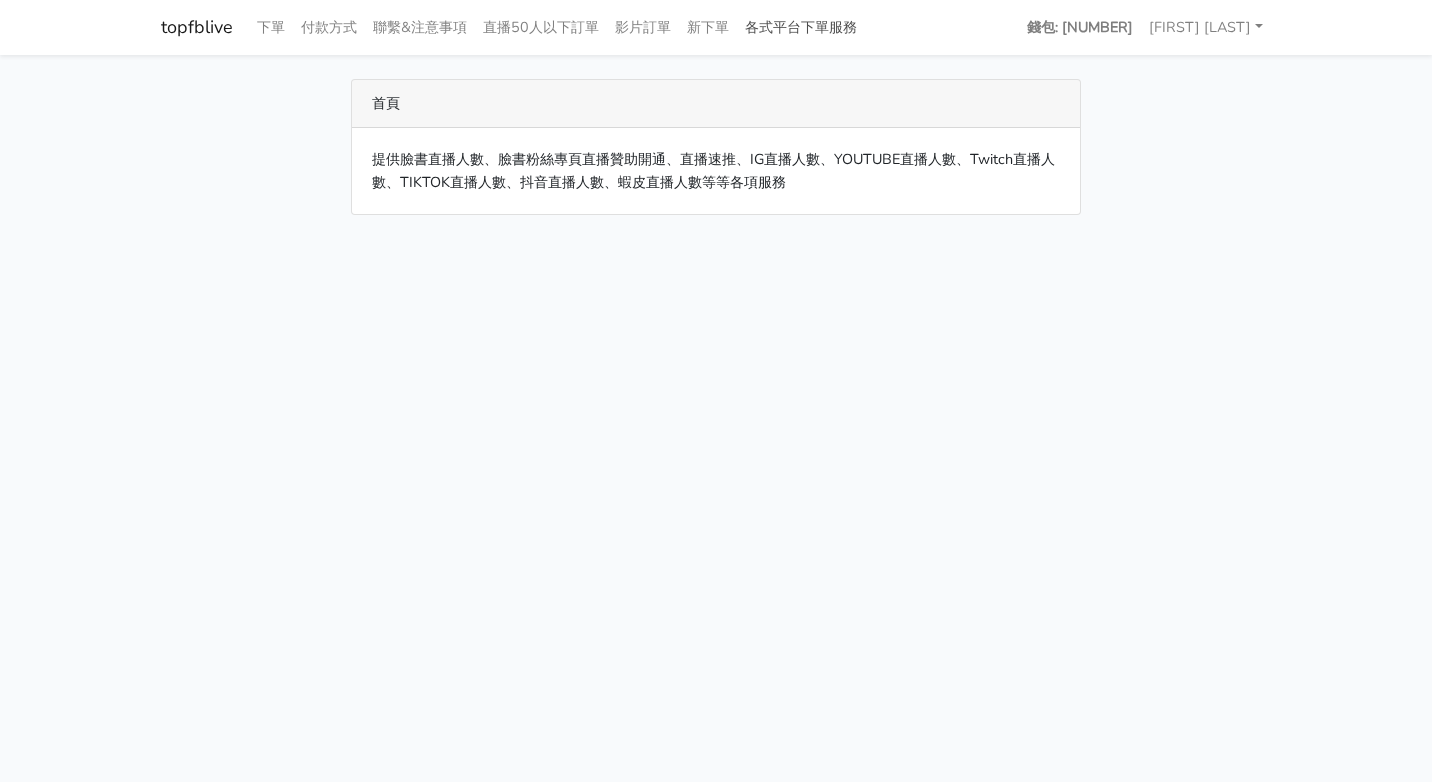 click on "各式平台下單服務" at bounding box center [801, 27] 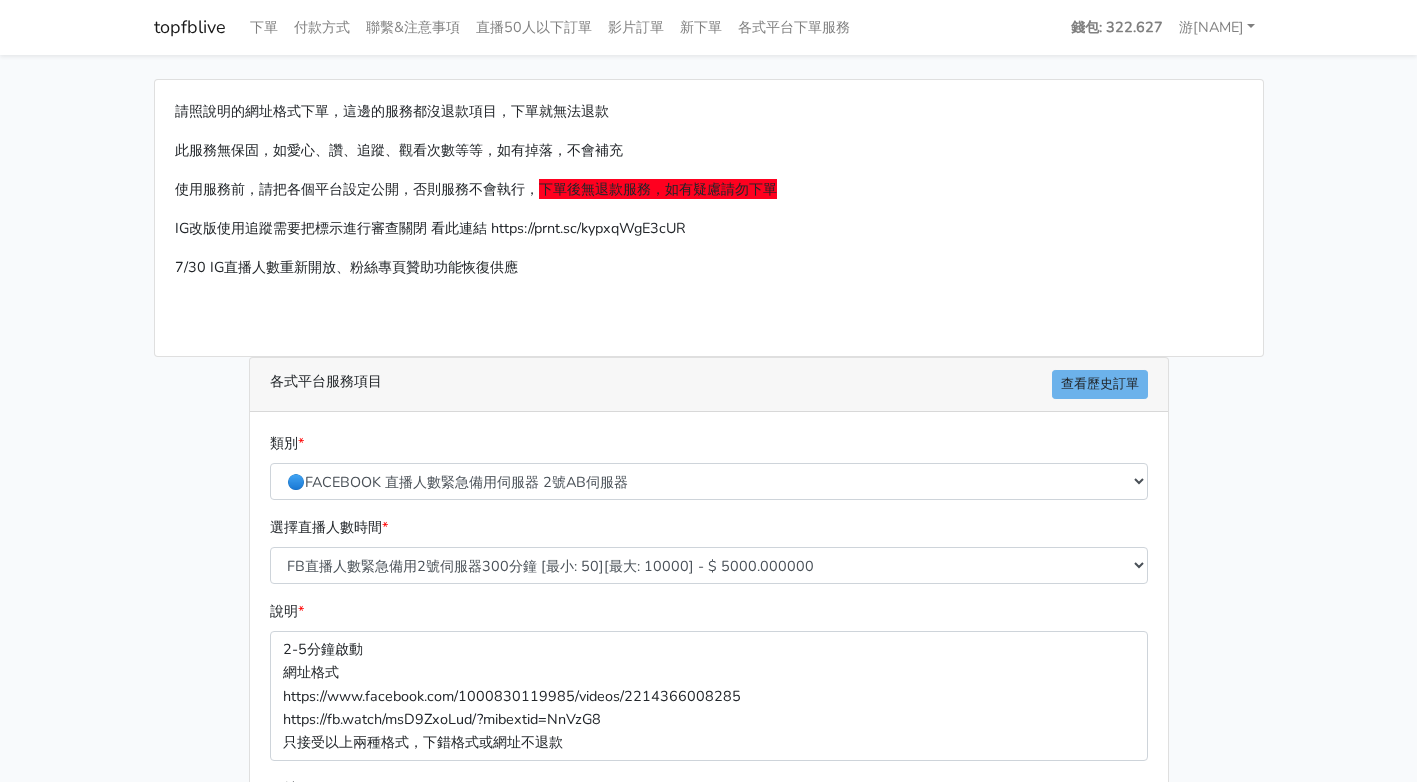 scroll, scrollTop: 0, scrollLeft: 0, axis: both 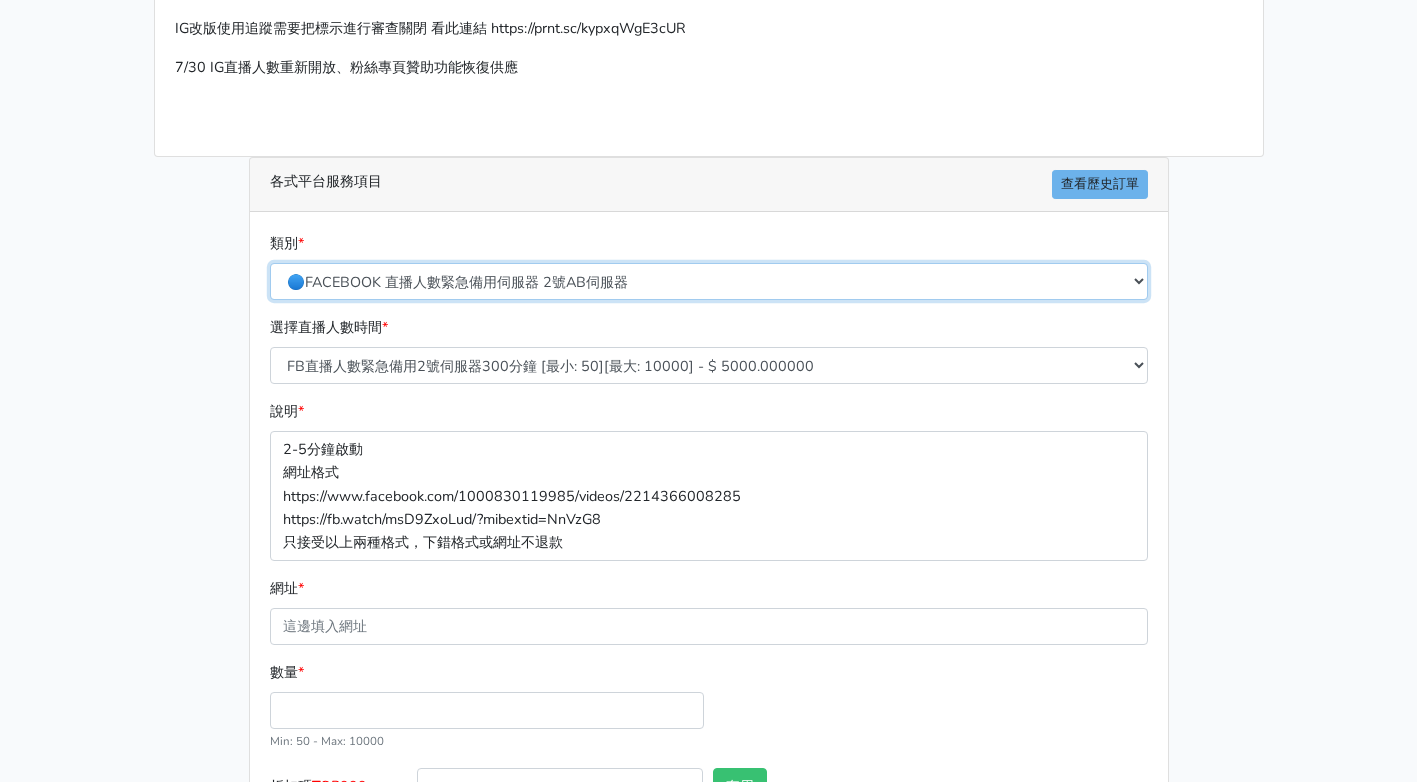 click on "🔵FACEBOOK 直播人數緊急備用伺服器 2號AB伺服器
🔵FACEBOOK 網軍專用貼文留言 安全保密
🔵FACEBOOK 直播人數伺服器 快進
🔵9/30 FACEBOOK 直播人數緩慢進場緩慢退場 台灣獨家
🔵FACEBOOK 直播人數緊急備用伺服器 J1
🔵FACEBOOK按讚-追蹤-評論-社團成員-影片觀看-短影片觀看
🔵台灣帳號FACEBOOK按讚、表情、分享、社團、追蹤服務" at bounding box center [709, 281] 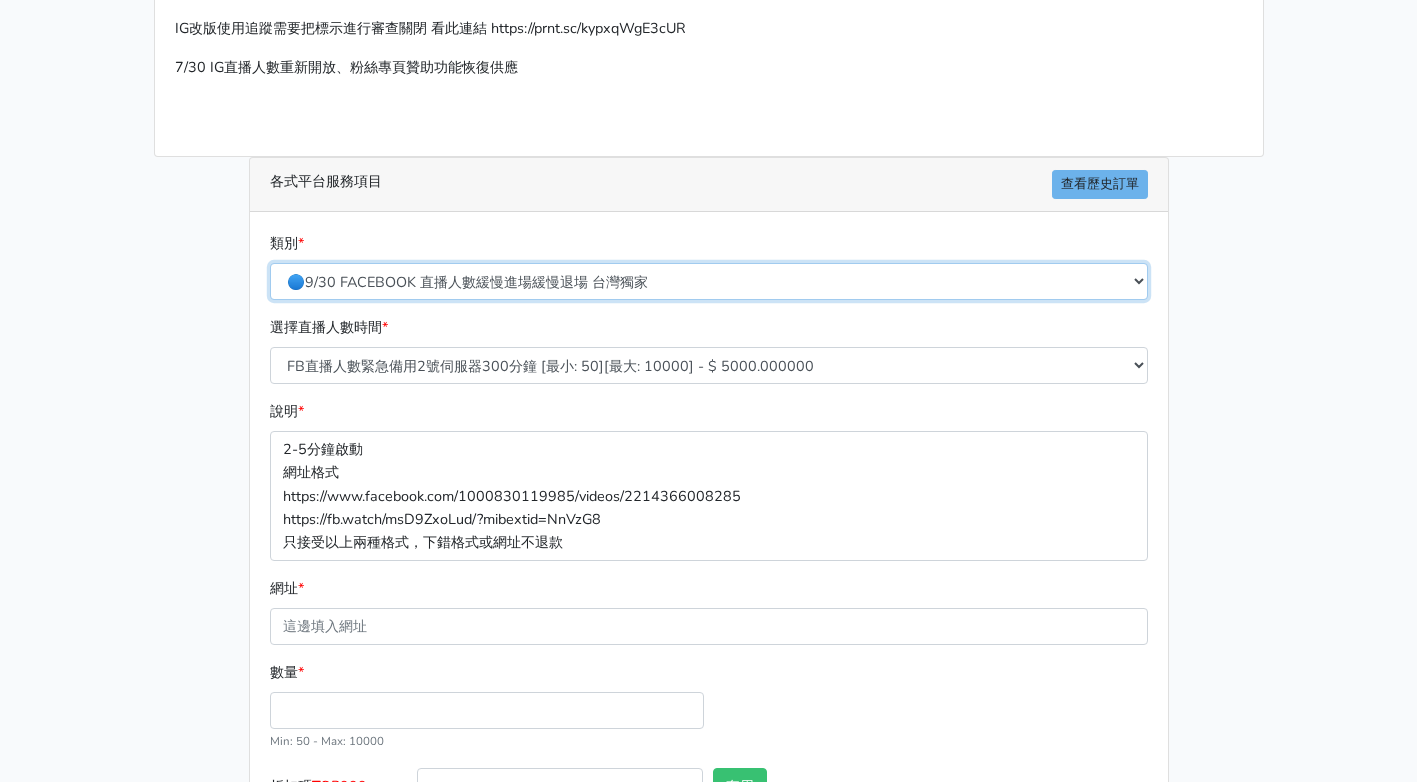 click on "🔵FACEBOOK 直播人數緊急備用伺服器 2號AB伺服器
🔵FACEBOOK 網軍專用貼文留言 安全保密
🔵FACEBOOK 直播人數伺服器 快進
🔵9/30 FACEBOOK 直播人數緩慢進場緩慢退場 台灣獨家
🔵FACEBOOK 直播人數緊急備用伺服器 J1
🔵FACEBOOK按讚-追蹤-評論-社團成員-影片觀看-短影片觀看
🔵台灣帳號FACEBOOK按讚、表情、分享、社團、追蹤服務" at bounding box center [709, 281] 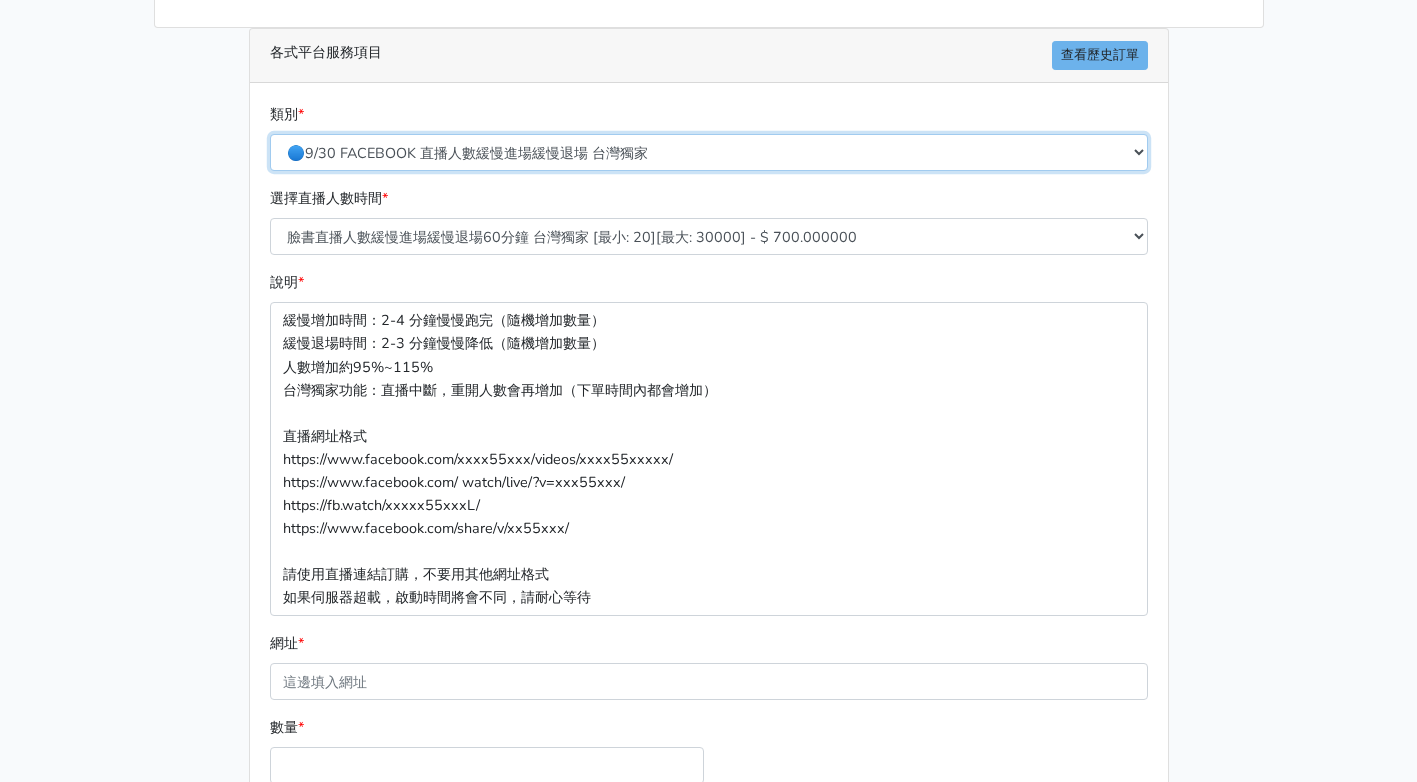 scroll, scrollTop: 400, scrollLeft: 0, axis: vertical 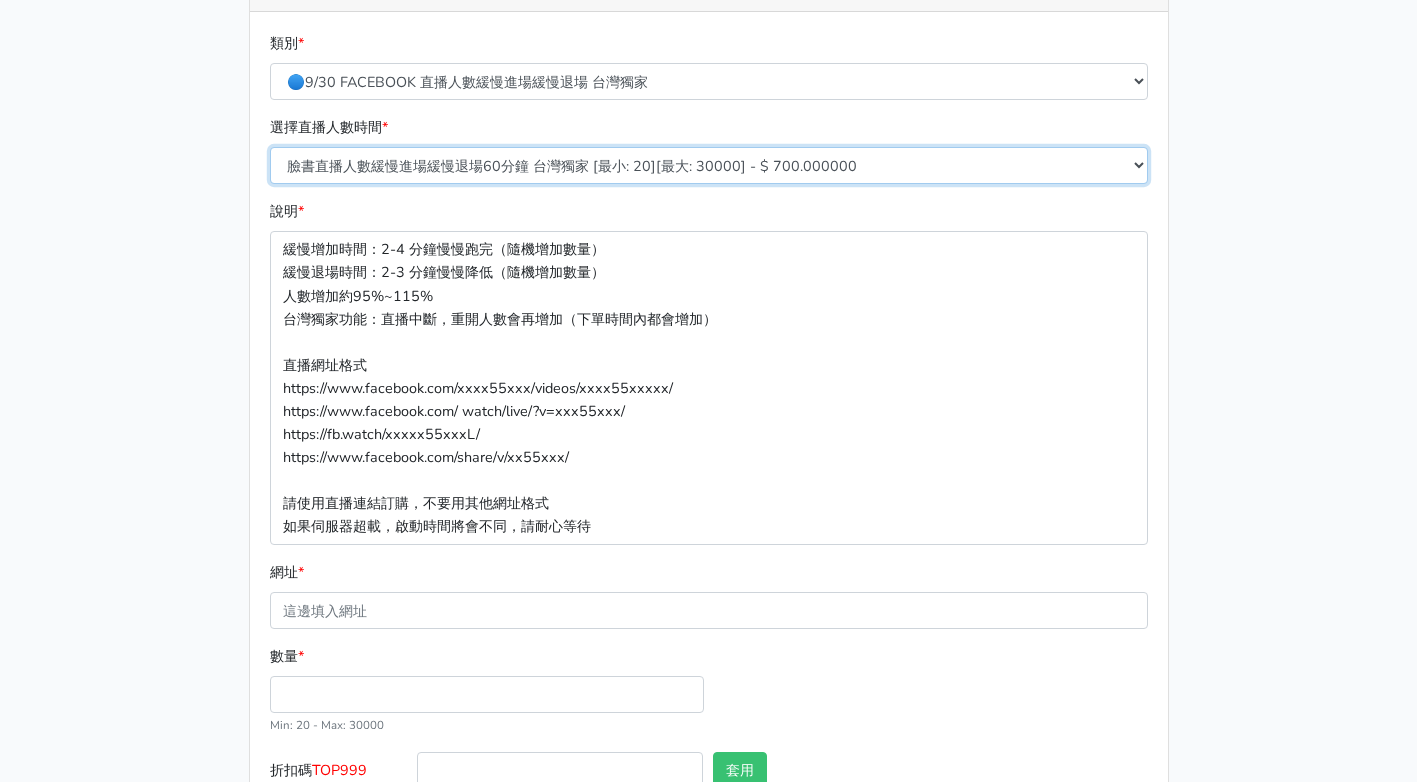 click on "臉書直播人數緩慢進場緩慢退場60分鐘 台灣獨家 [最小: 20][最大: 30000] - $ 700.000000 臉書直播人數緩慢進場緩慢退場120分鐘 台灣獨家 [最小: 20][最大: 30000] - $ 1400.000000 臉書直播人數緩慢進場緩慢退場150分鐘 台灣獨家 [最小: 20][最大: 30000] - $ 1750.000000 臉書直播人數緩慢進場緩慢退場180分鐘 台灣獨家 [最小: 20][最大: 30000] - $ 2100.000000 臉書直播人數緩慢進場緩慢退場240分鐘 台灣獨家 [最小: 20][最大: 30000] - $ 2800.000000 臉書直播人數緩慢進場緩慢退場300分鐘 台灣獨家 [最小: 30][最大: 30000] - $ 3500.000000 臉書直播人數緩慢進場緩慢退場210分鐘 台灣獨家 [最小: 30][最大: 99999] - $ 2450.000000 臉書直播人數緩慢進場緩慢退場360分鐘 台灣獨家 [最小: 20][最大: 90000] - $ 4200.000000" at bounding box center [709, 165] 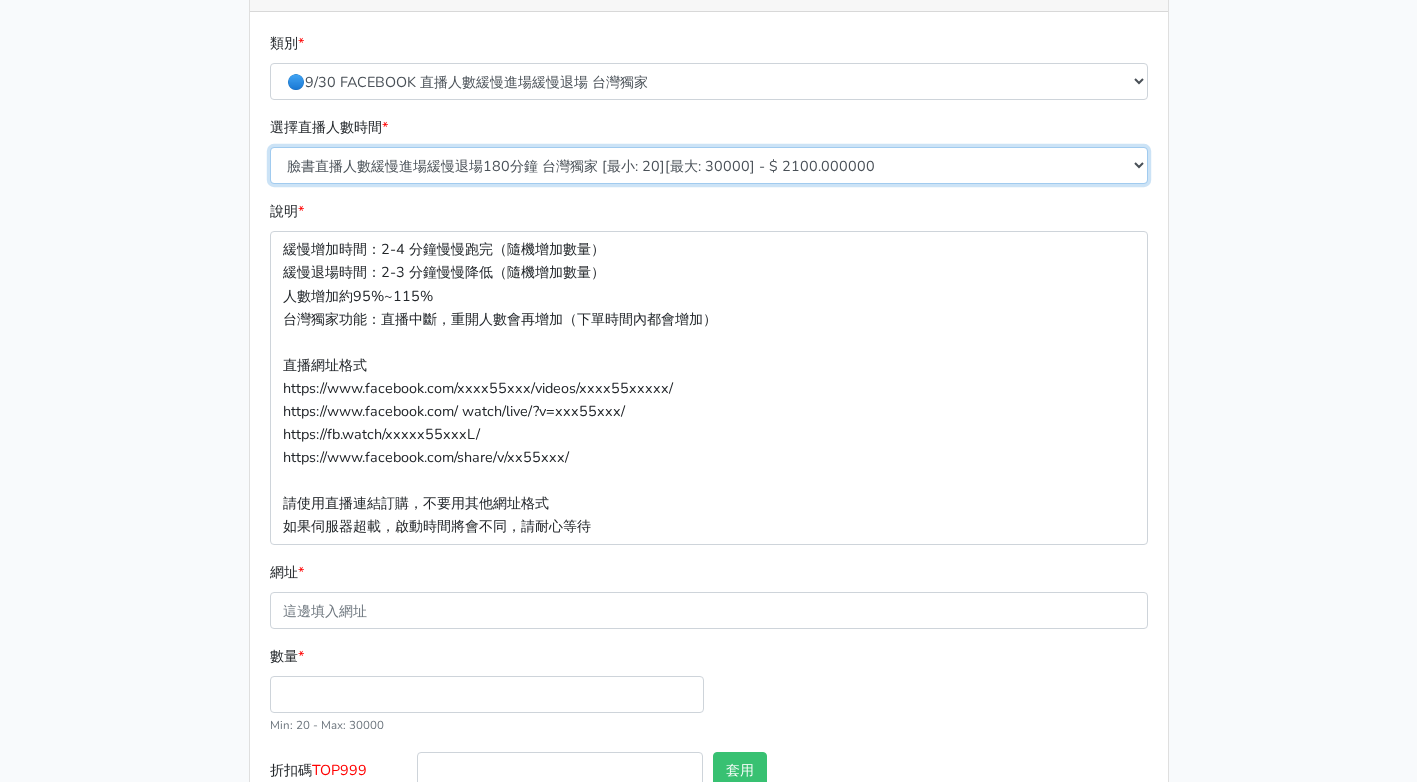 click on "臉書直播人數緩慢進場緩慢退場60分鐘 台灣獨家 [最小: 20][最大: 30000] - $ 700.000000 臉書直播人數緩慢進場緩慢退場120分鐘 台灣獨家 [最小: 20][最大: 30000] - $ 1400.000000 臉書直播人數緩慢進場緩慢退場150分鐘 台灣獨家 [最小: 20][最大: 30000] - $ 1750.000000 臉書直播人數緩慢進場緩慢退場180分鐘 台灣獨家 [最小: 20][最大: 30000] - $ 2100.000000 臉書直播人數緩慢進場緩慢退場240分鐘 台灣獨家 [最小: 20][最大: 30000] - $ 2800.000000 臉書直播人數緩慢進場緩慢退場300分鐘 台灣獨家 [最小: 30][最大: 30000] - $ 3500.000000 臉書直播人數緩慢進場緩慢退場210分鐘 台灣獨家 [最小: 30][最大: 99999] - $ 2450.000000 臉書直播人數緩慢進場緩慢退場360分鐘 台灣獨家 [最小: 20][最大: 90000] - $ 4200.000000" at bounding box center (709, 165) 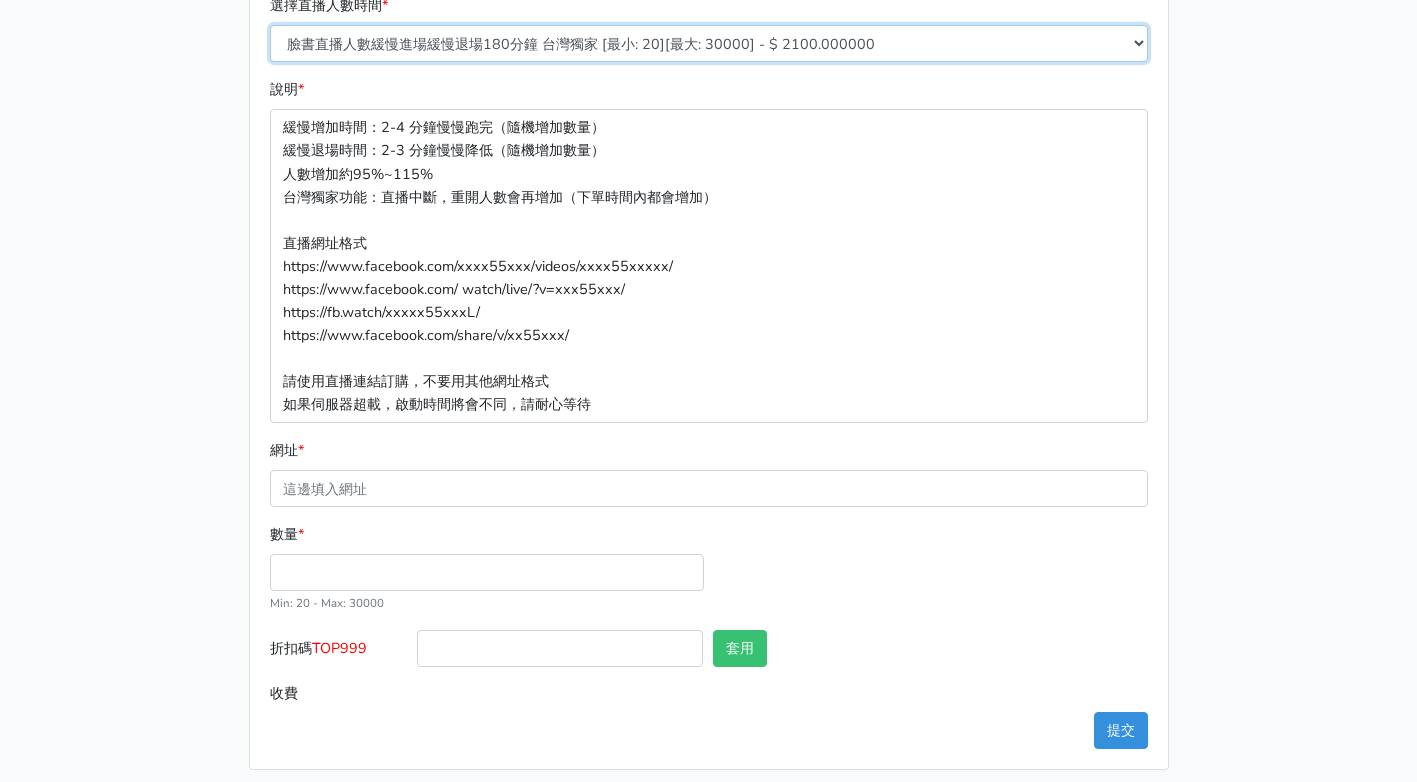 scroll, scrollTop: 534, scrollLeft: 0, axis: vertical 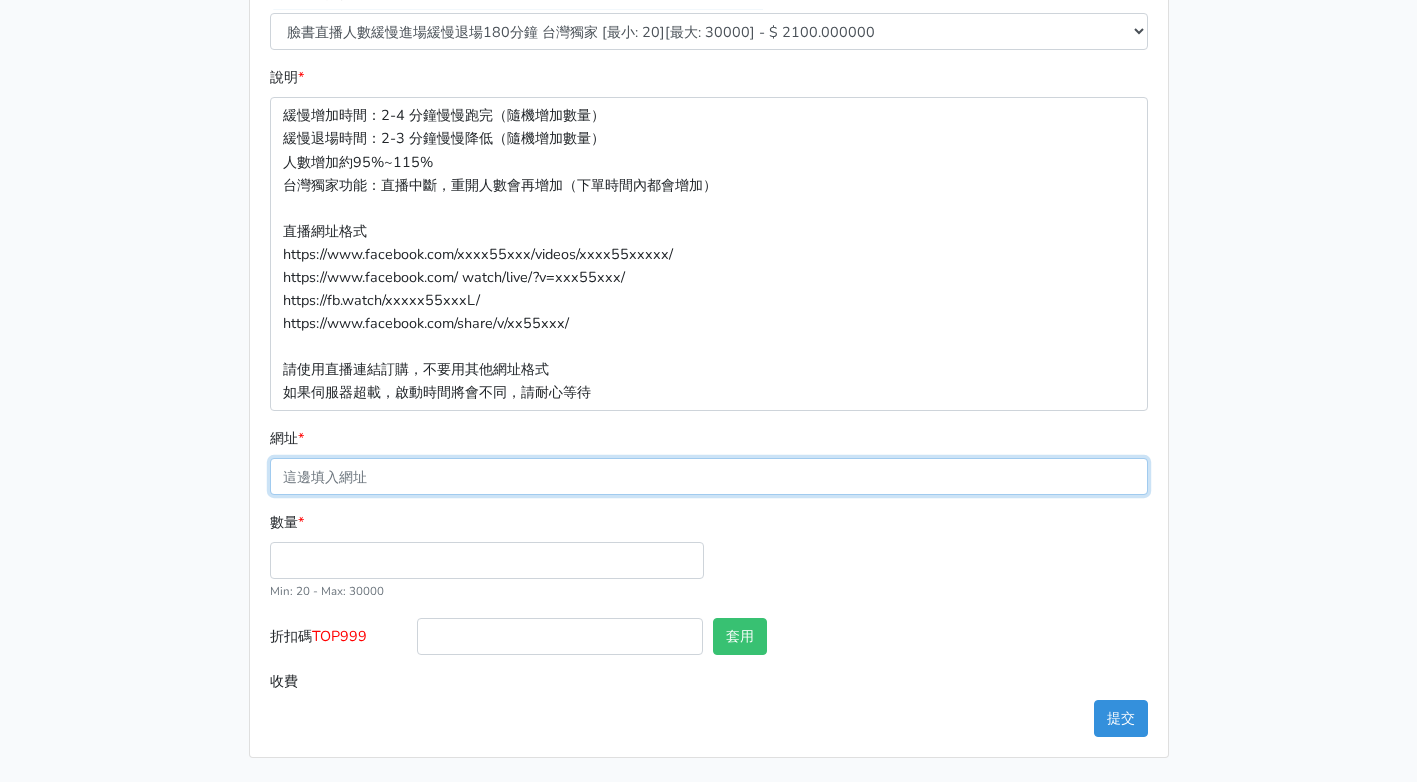 click on "網址 *" at bounding box center [709, 476] 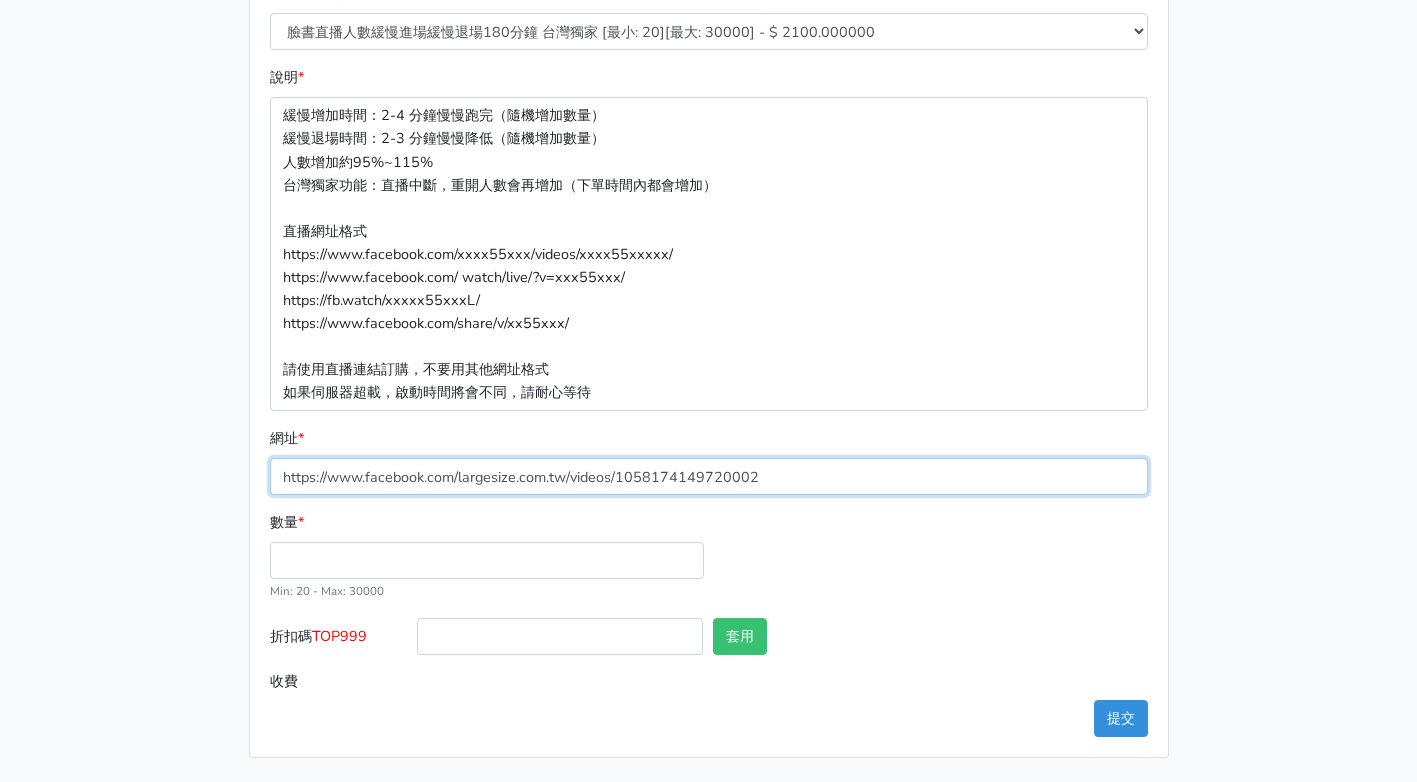 type on "https://www.facebook.com/largesize.com.tw/videos/1058174149720002" 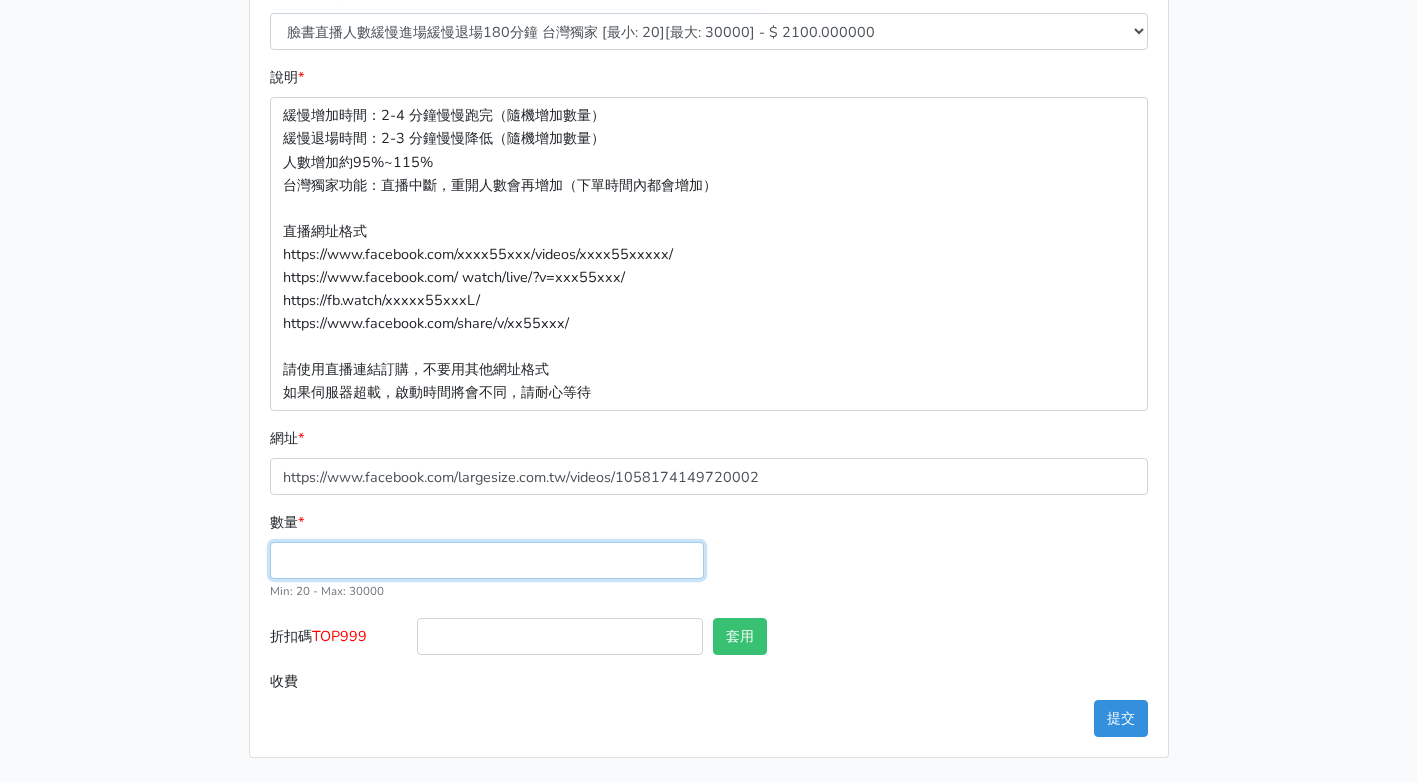 click on "數量 *" at bounding box center (487, 560) 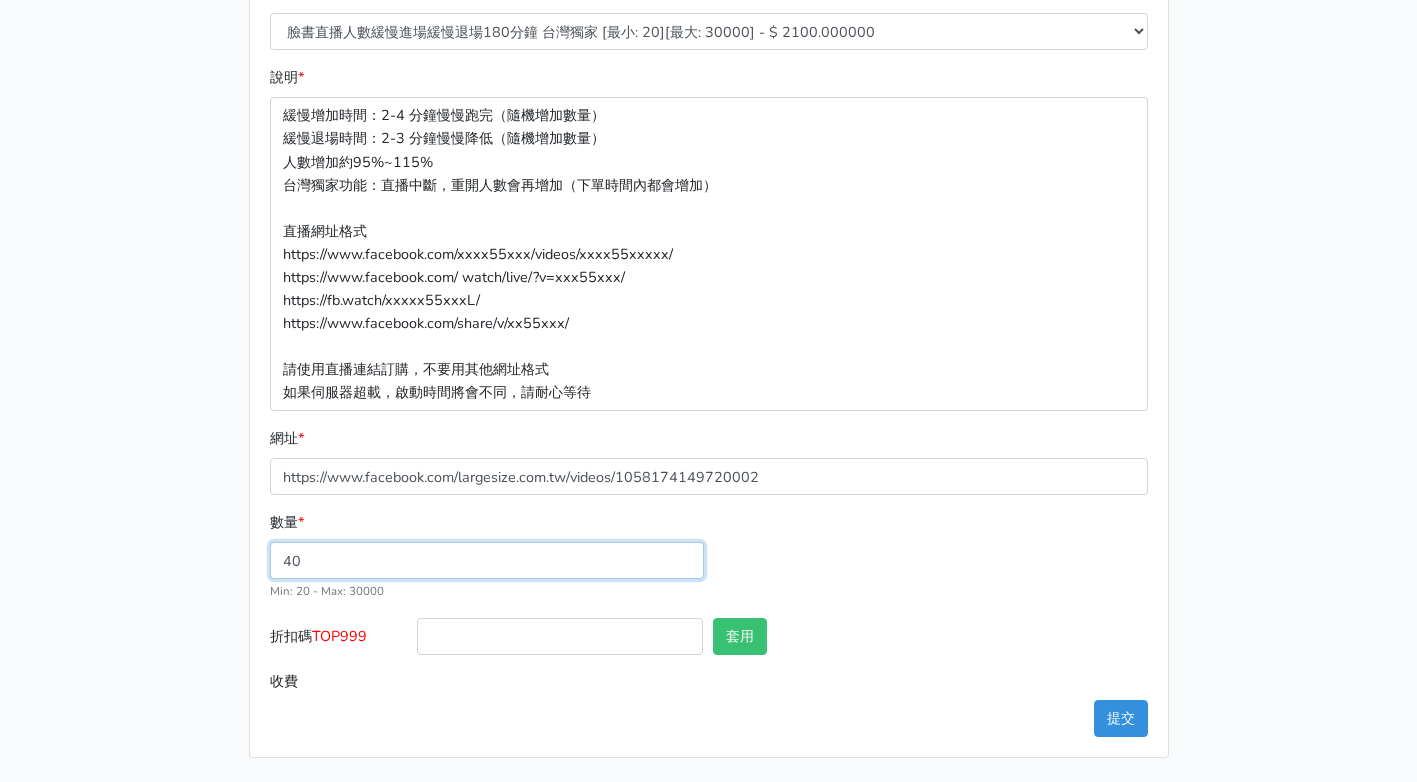 type on "40" 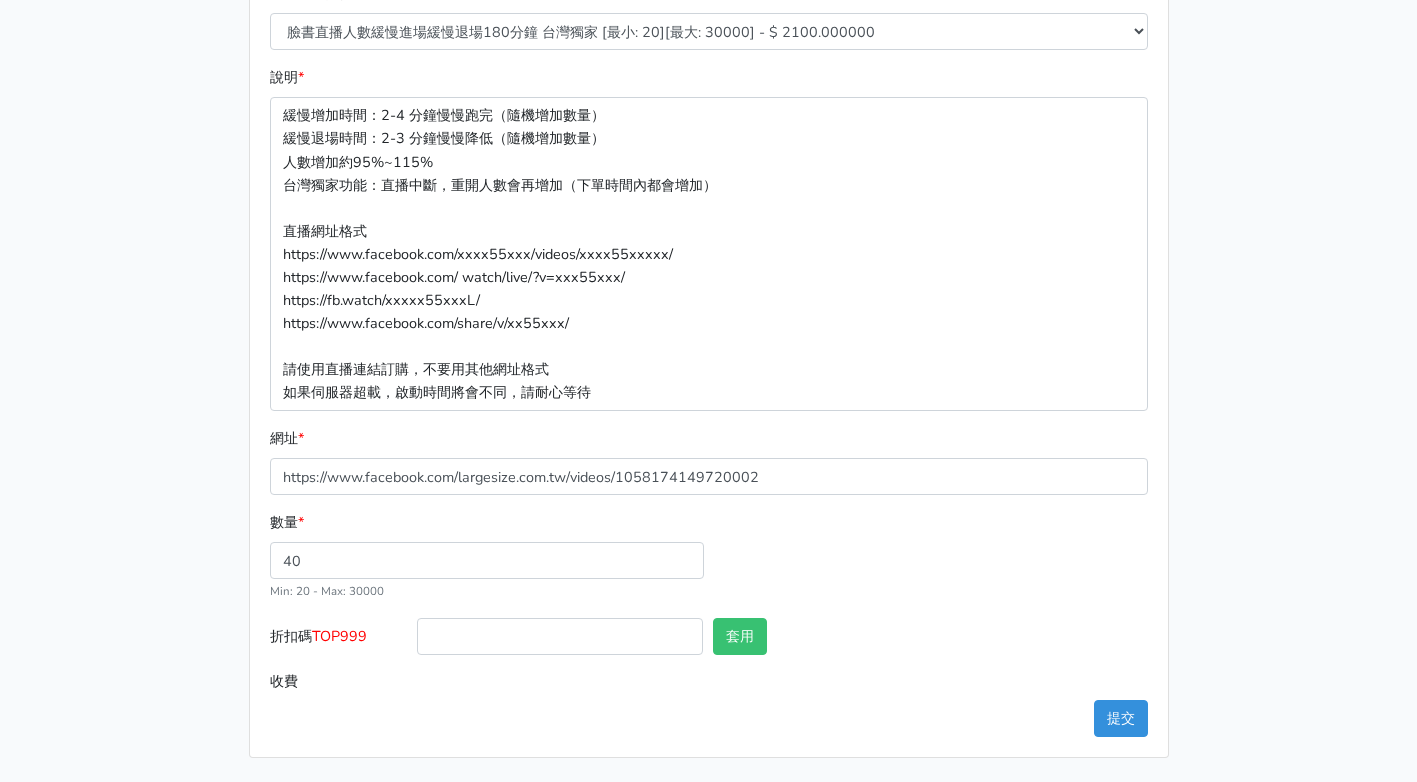 type on "84.000" 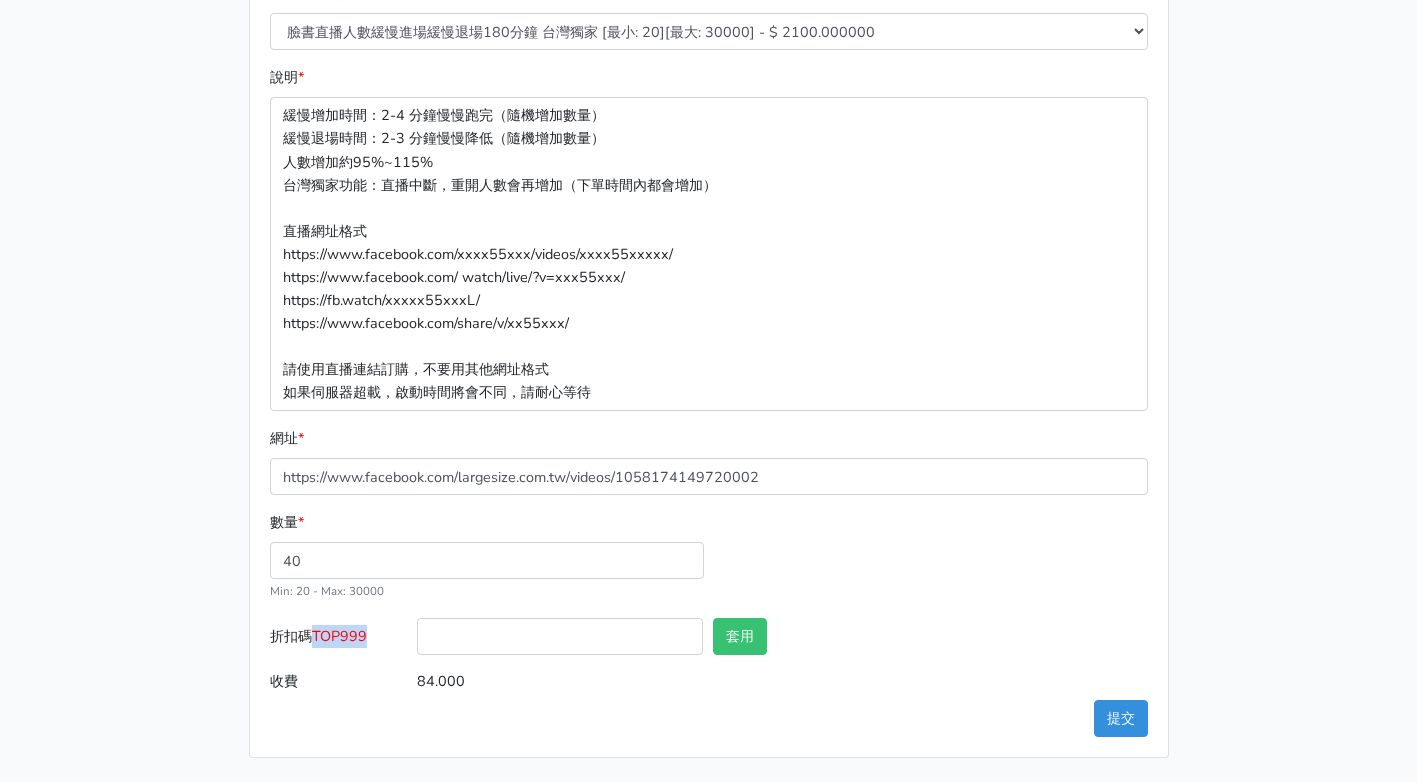 drag, startPoint x: 320, startPoint y: 638, endPoint x: 373, endPoint y: 637, distance: 53.009434 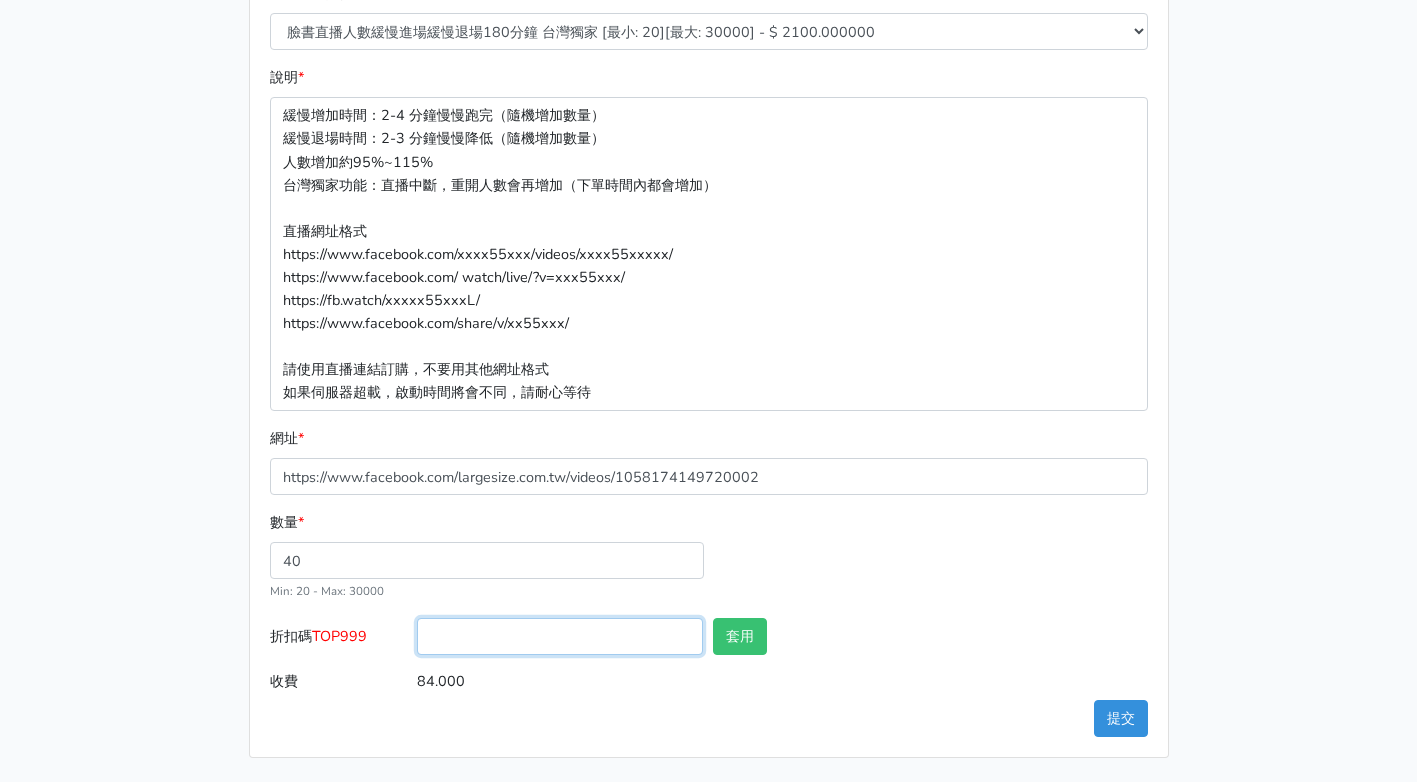 click on "折扣碼  TOP999" at bounding box center [560, 636] 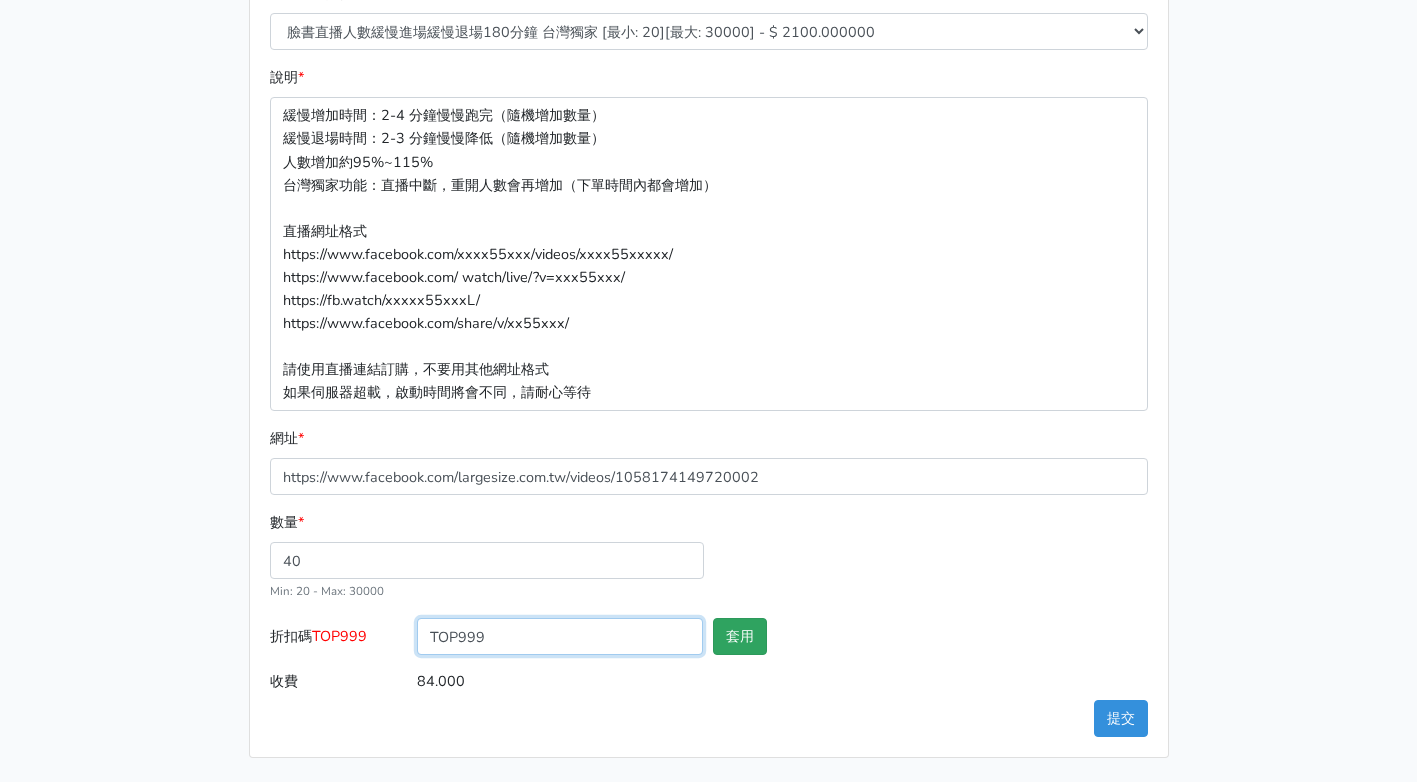 type on "TOP999" 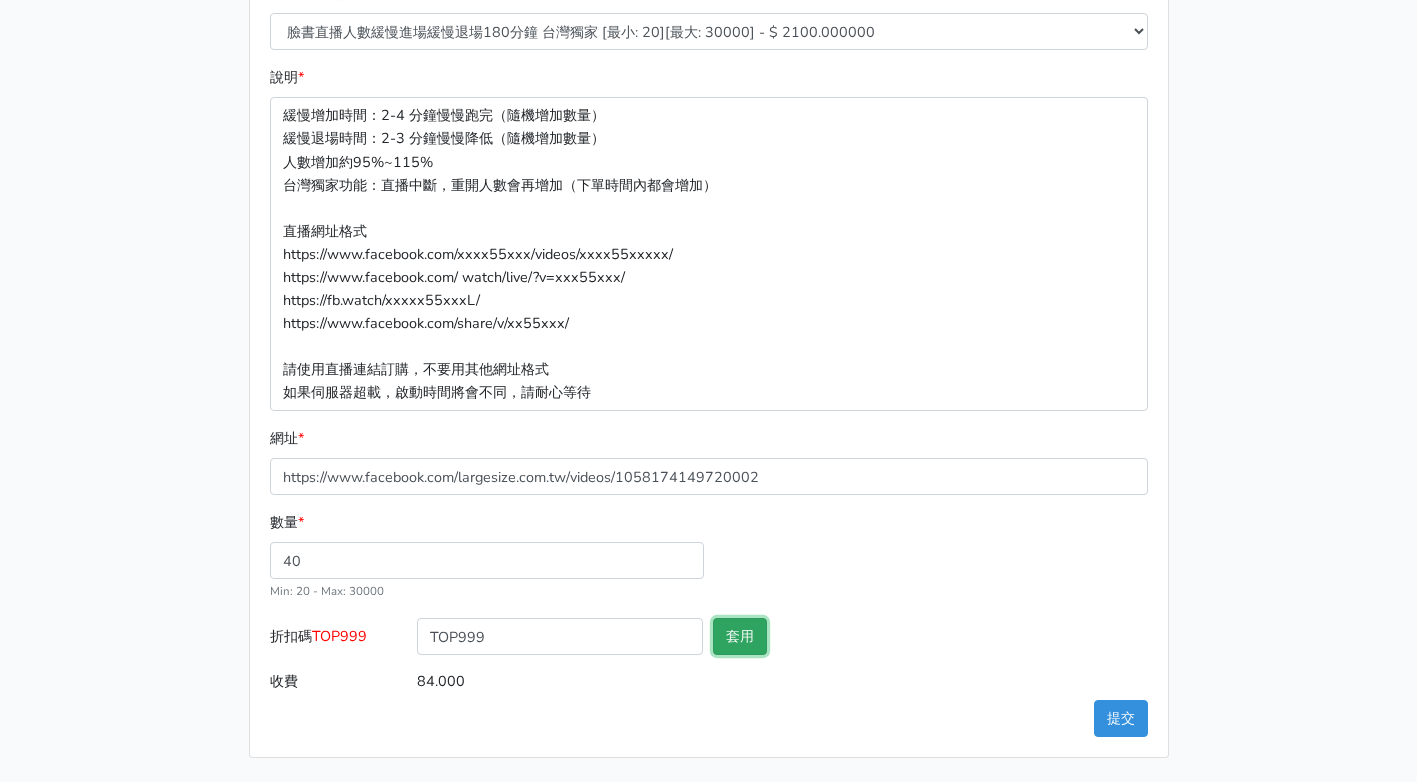 click on "套用" at bounding box center (740, 636) 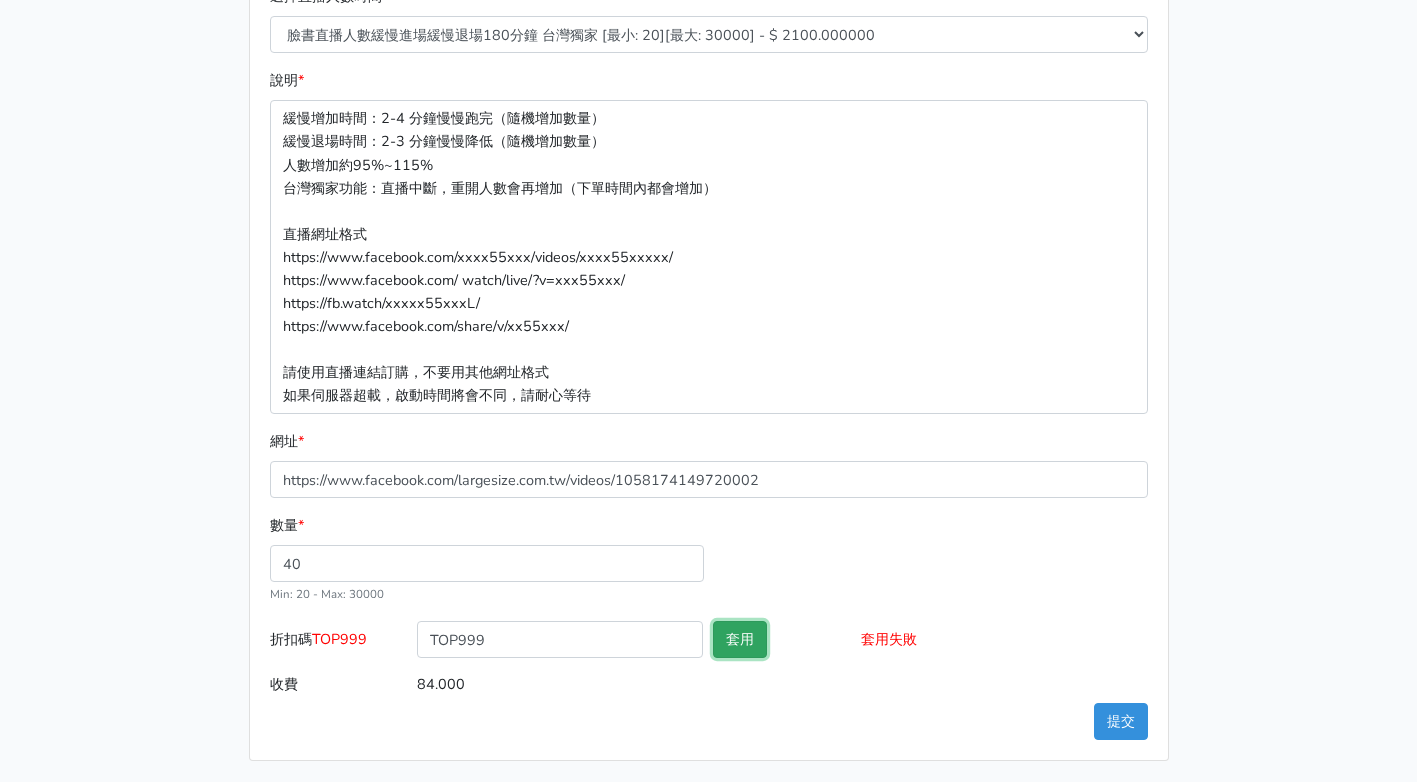 scroll, scrollTop: 534, scrollLeft: 0, axis: vertical 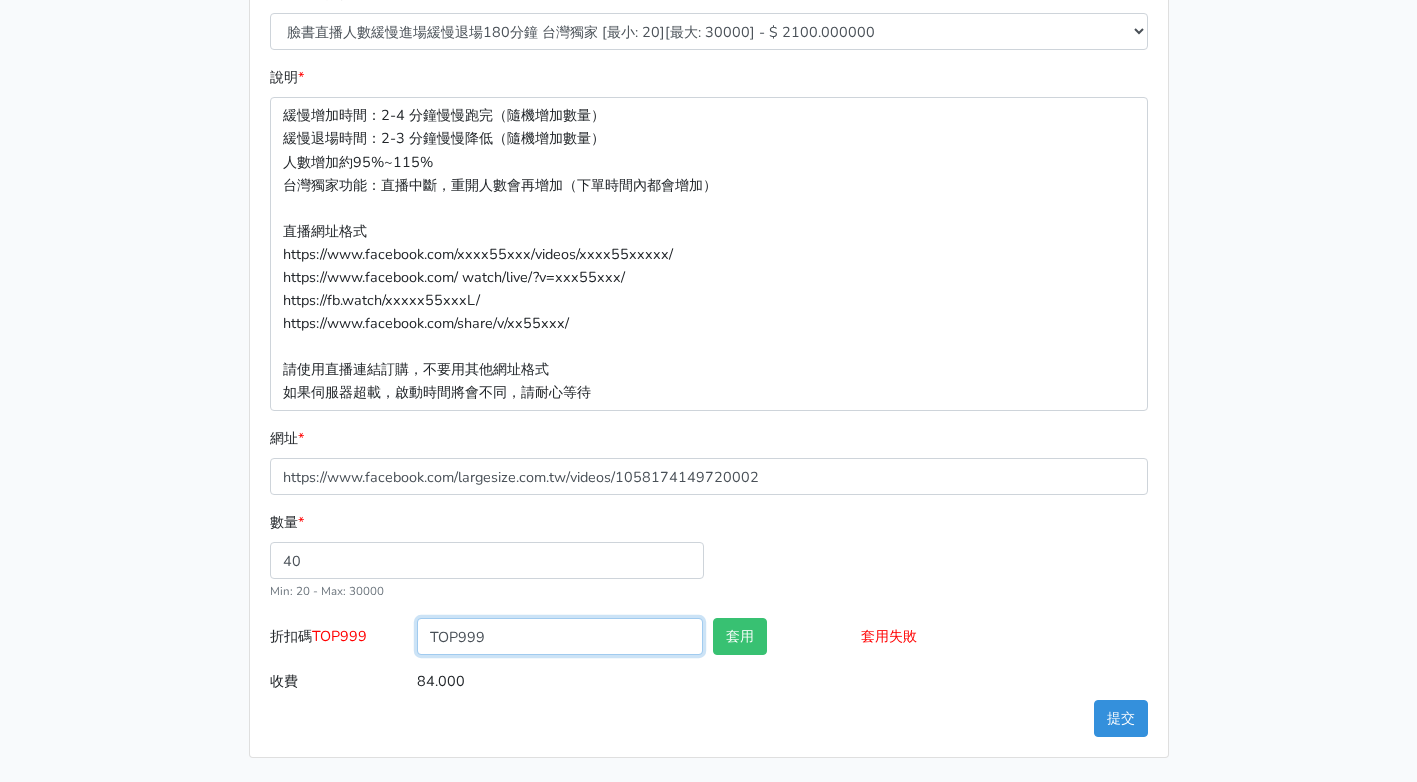 click on "TOP999" at bounding box center [560, 636] 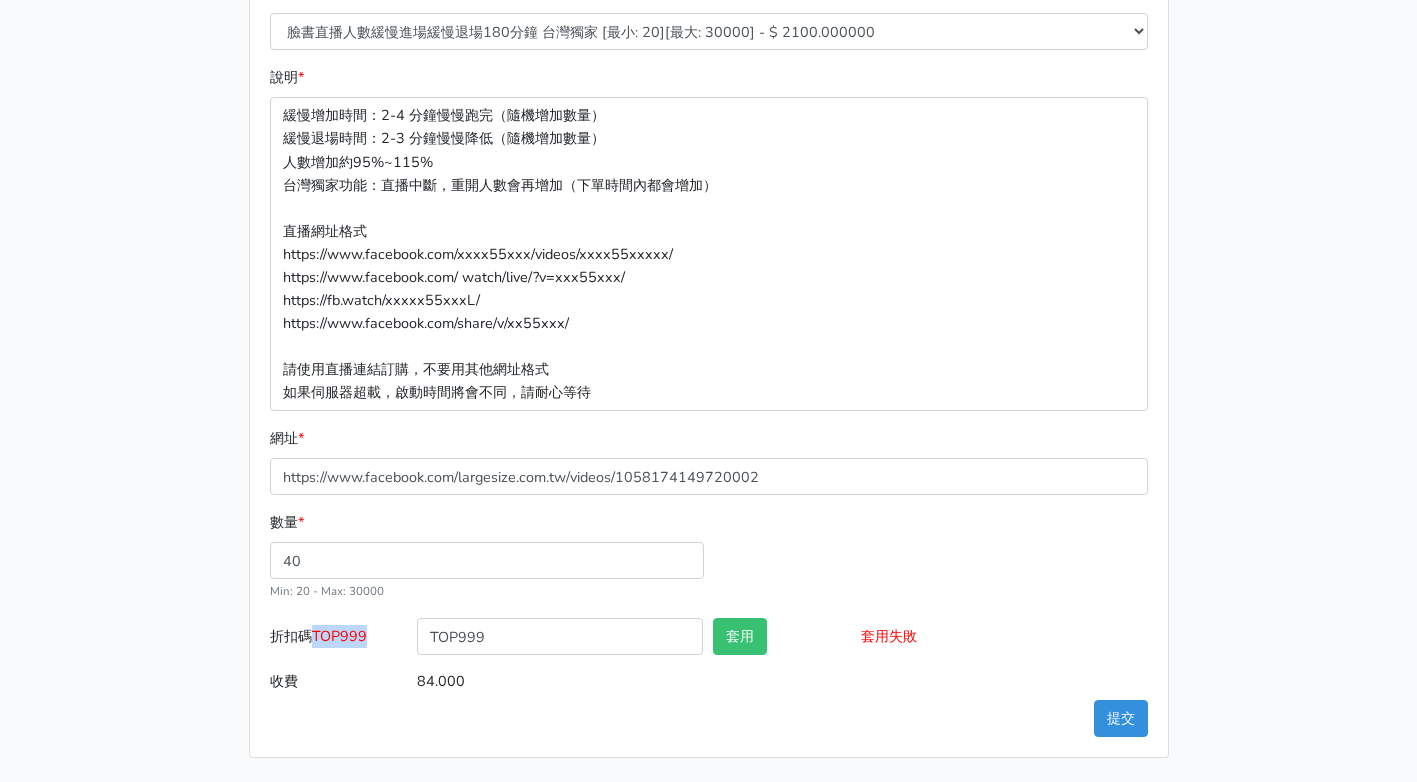 drag, startPoint x: 314, startPoint y: 636, endPoint x: 370, endPoint y: 638, distance: 56.0357 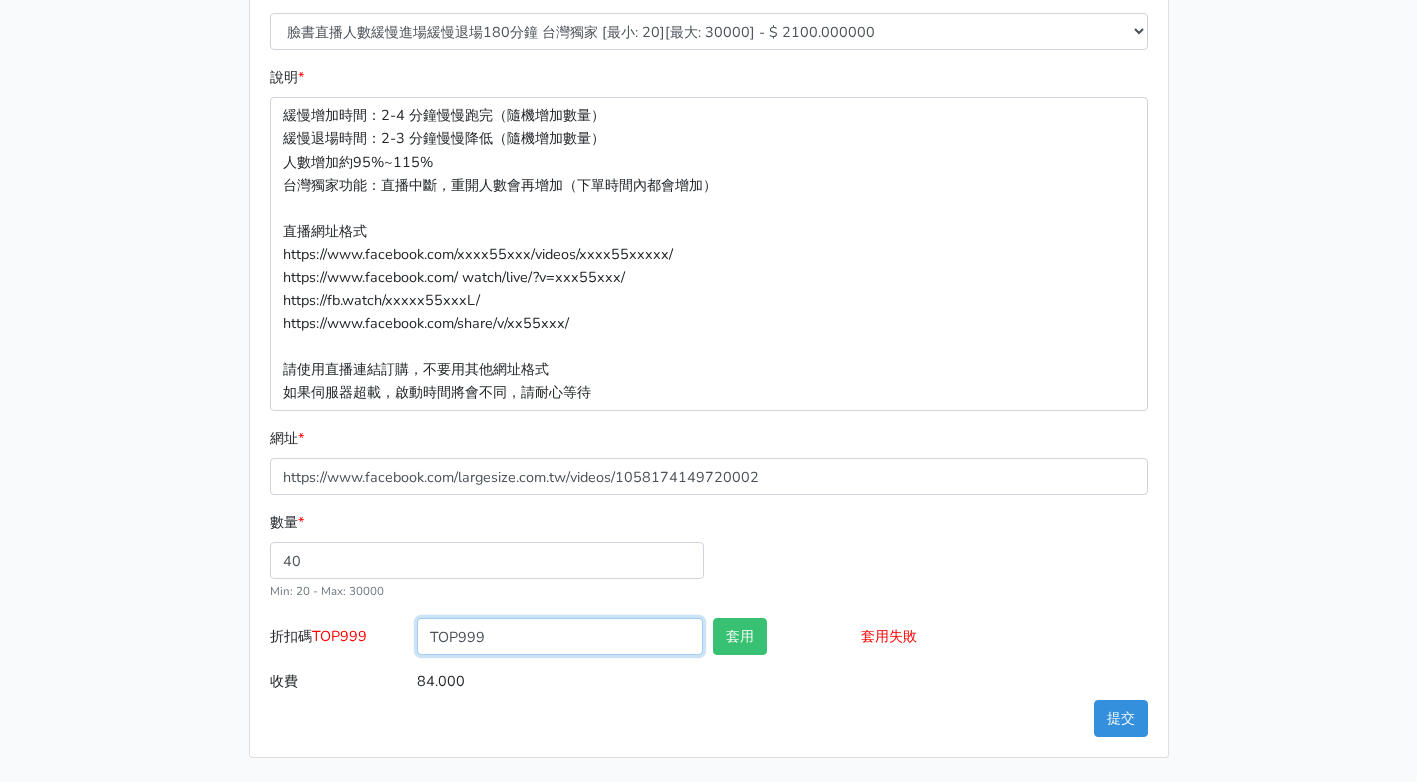 drag, startPoint x: 502, startPoint y: 634, endPoint x: 410, endPoint y: 639, distance: 92.13577 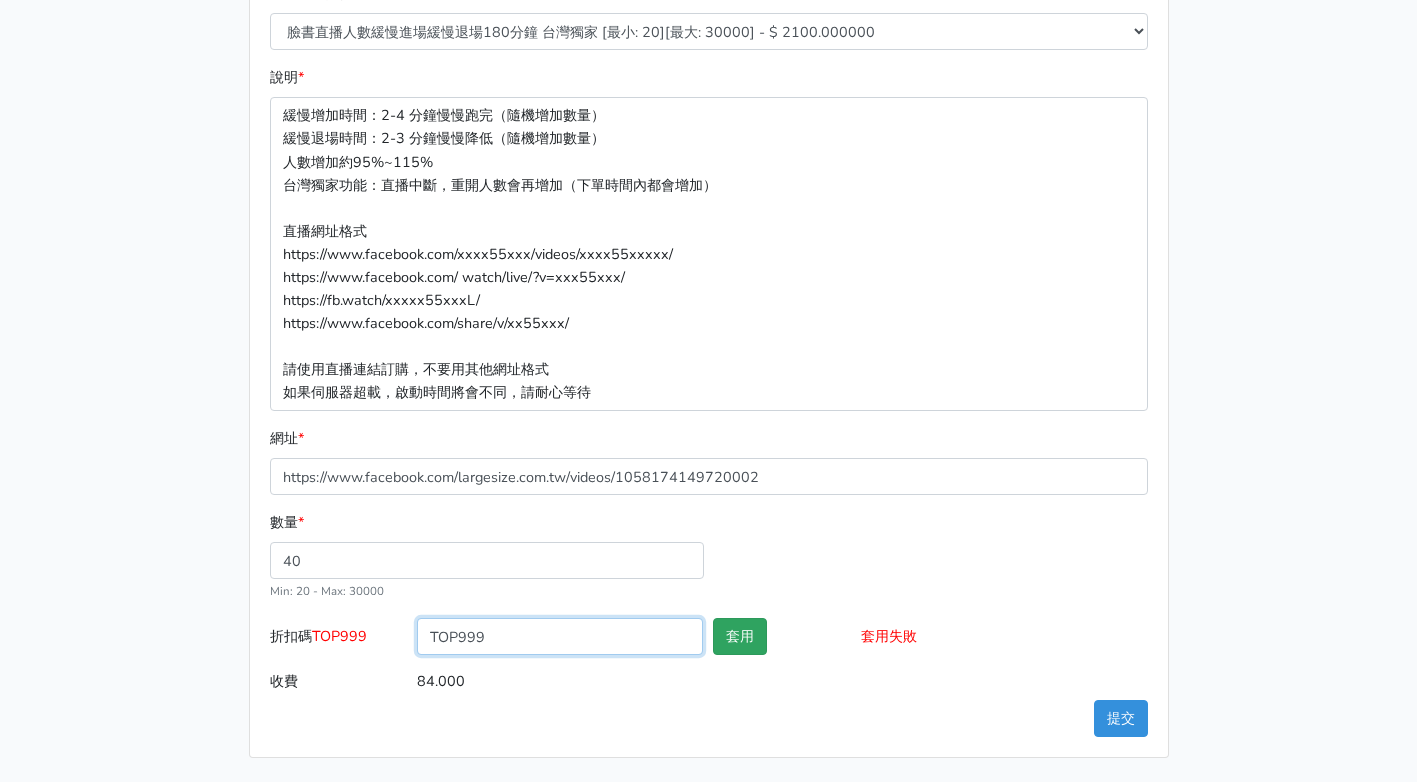 type on "TOP999" 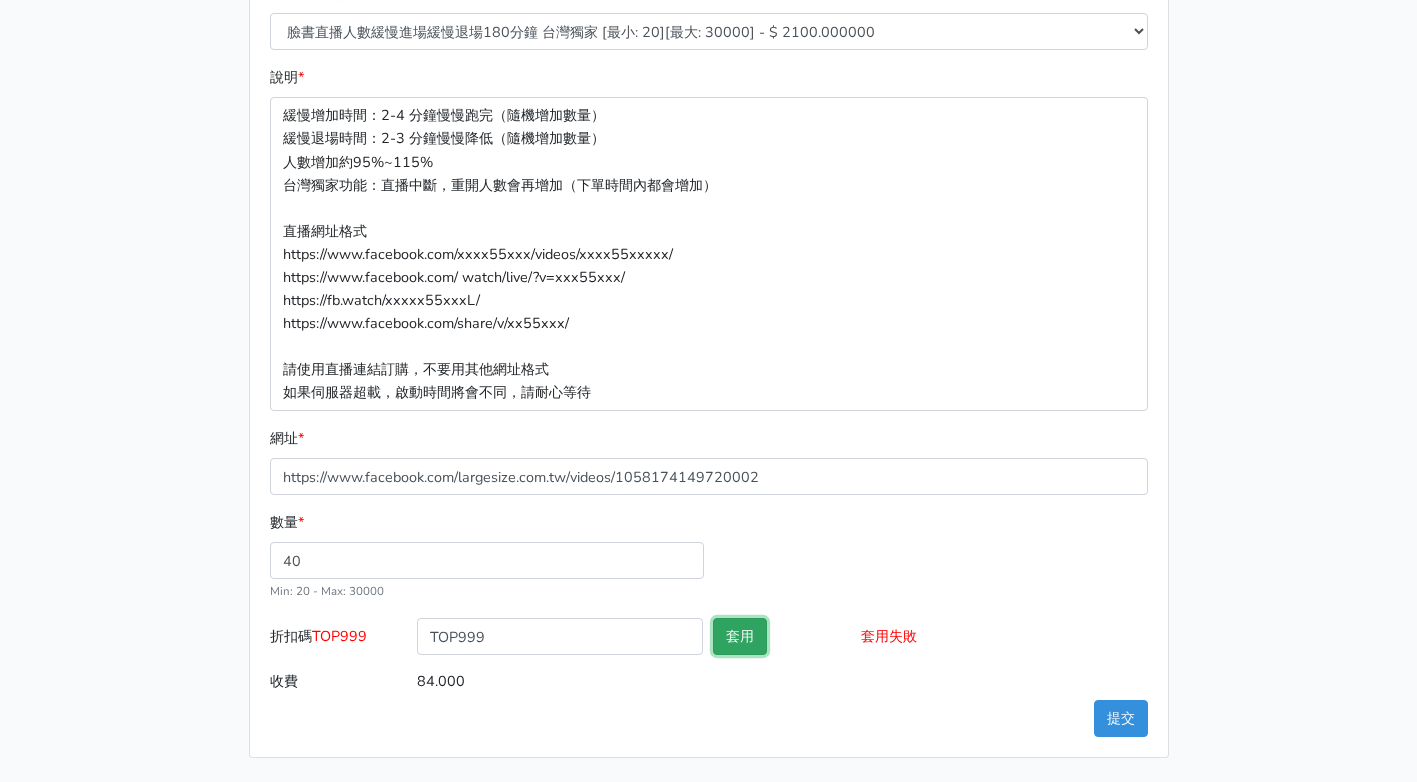 click on "套用" at bounding box center [740, 636] 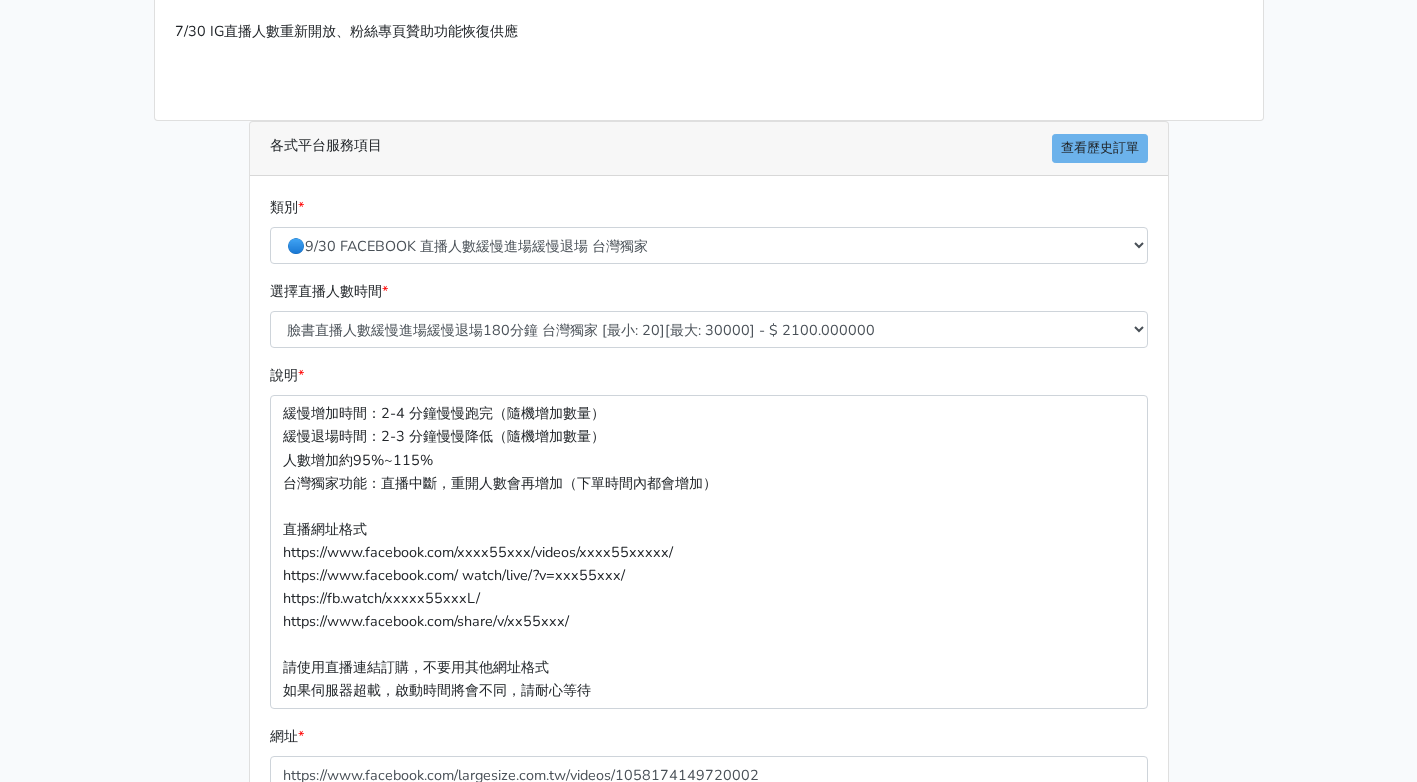 scroll, scrollTop: 234, scrollLeft: 0, axis: vertical 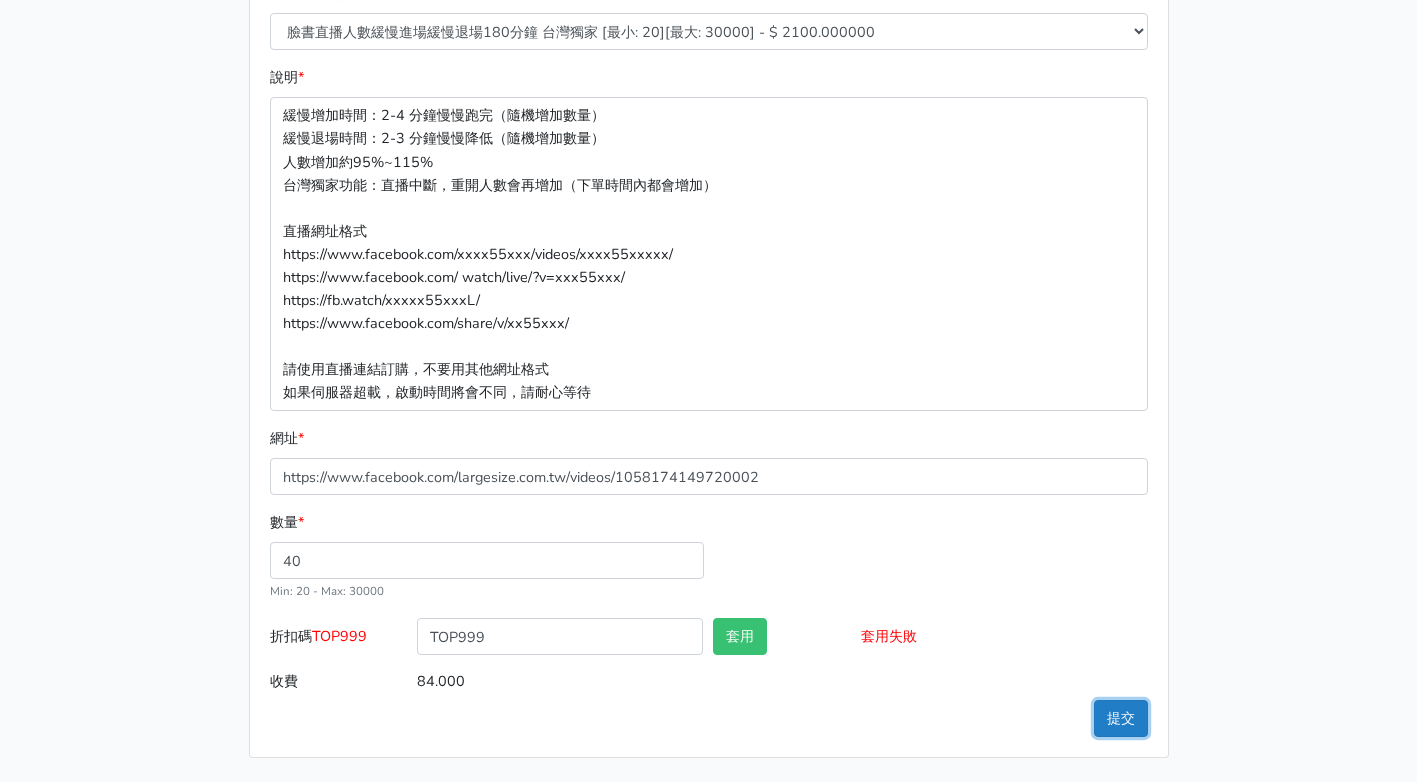 click on "提交" at bounding box center (1121, 718) 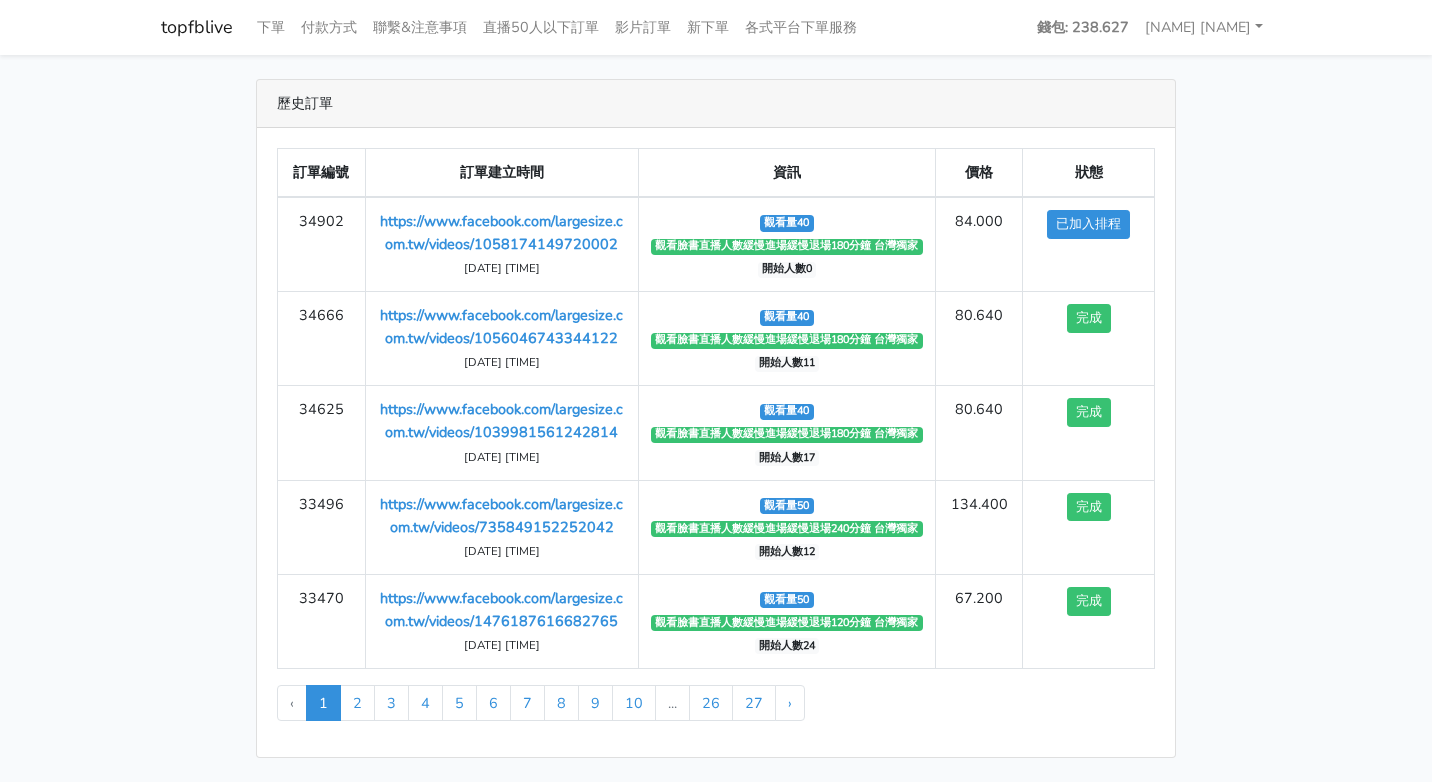 scroll, scrollTop: 0, scrollLeft: 0, axis: both 